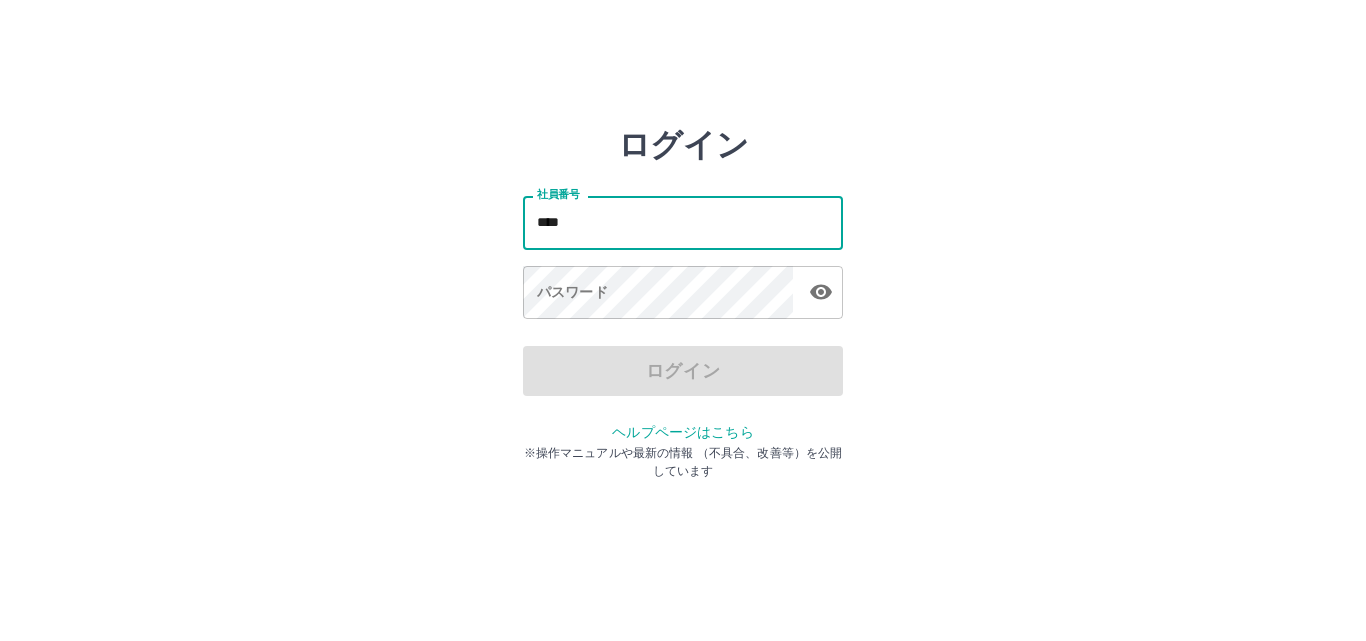 scroll, scrollTop: 0, scrollLeft: 0, axis: both 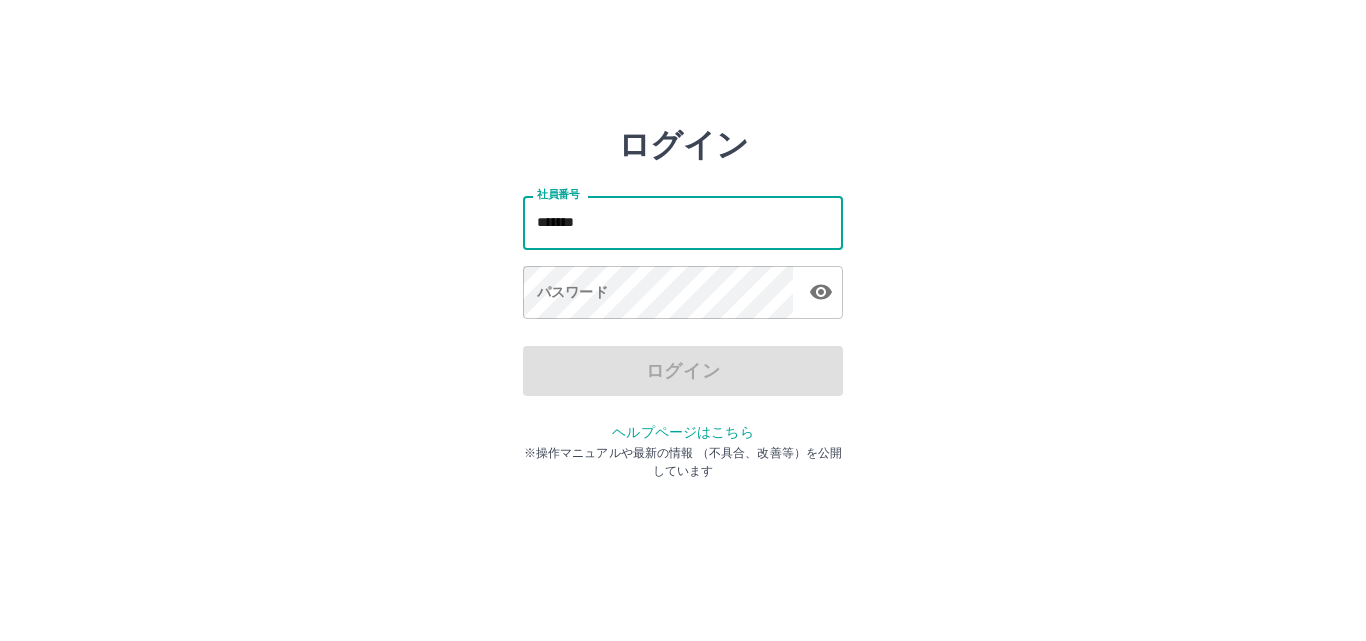 type on "*******" 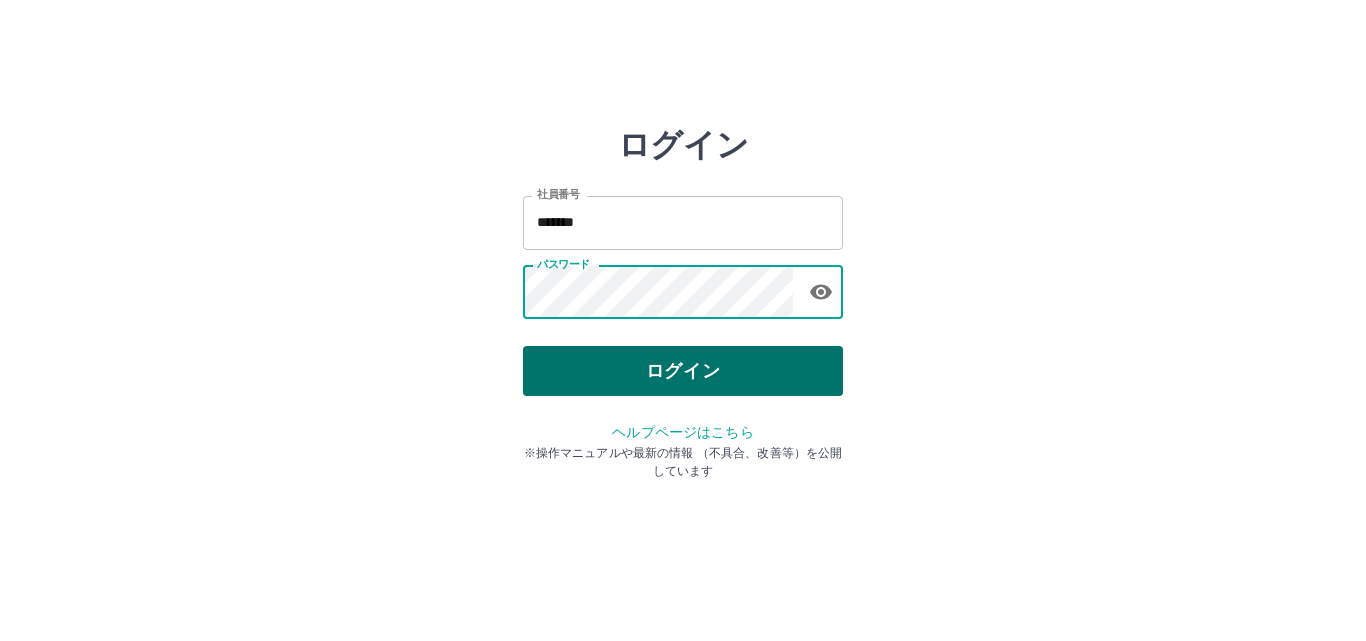 click on "ログイン" at bounding box center [683, 371] 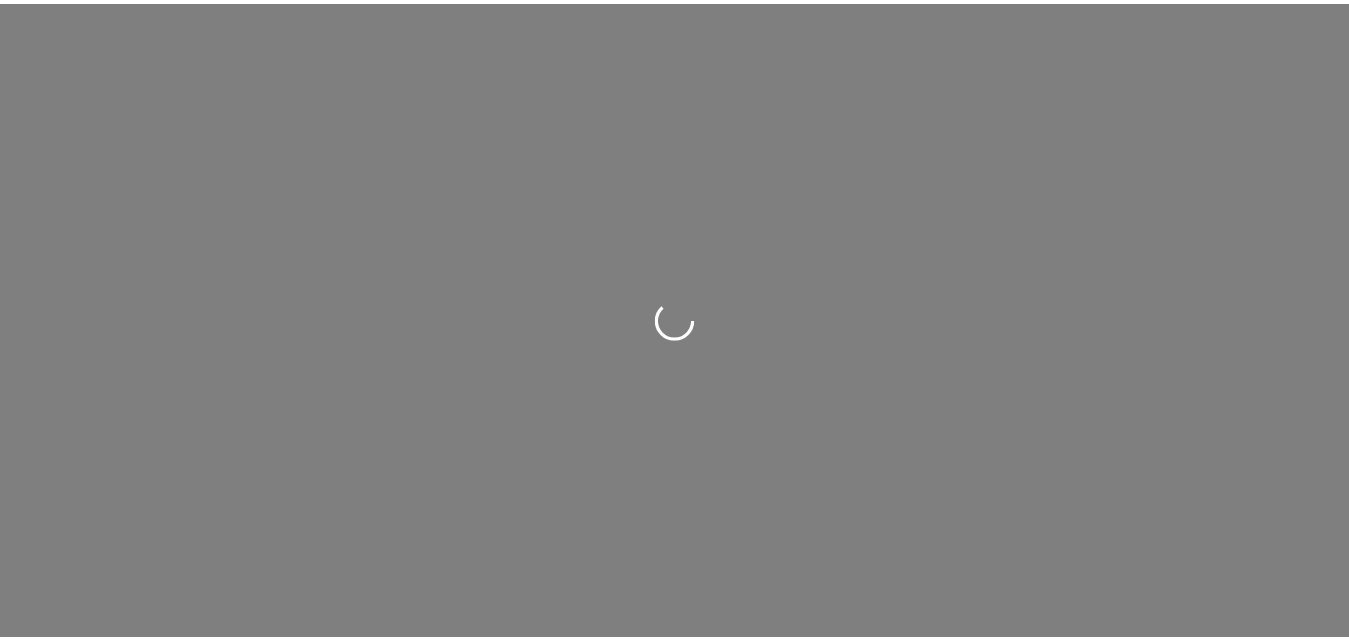 scroll, scrollTop: 0, scrollLeft: 0, axis: both 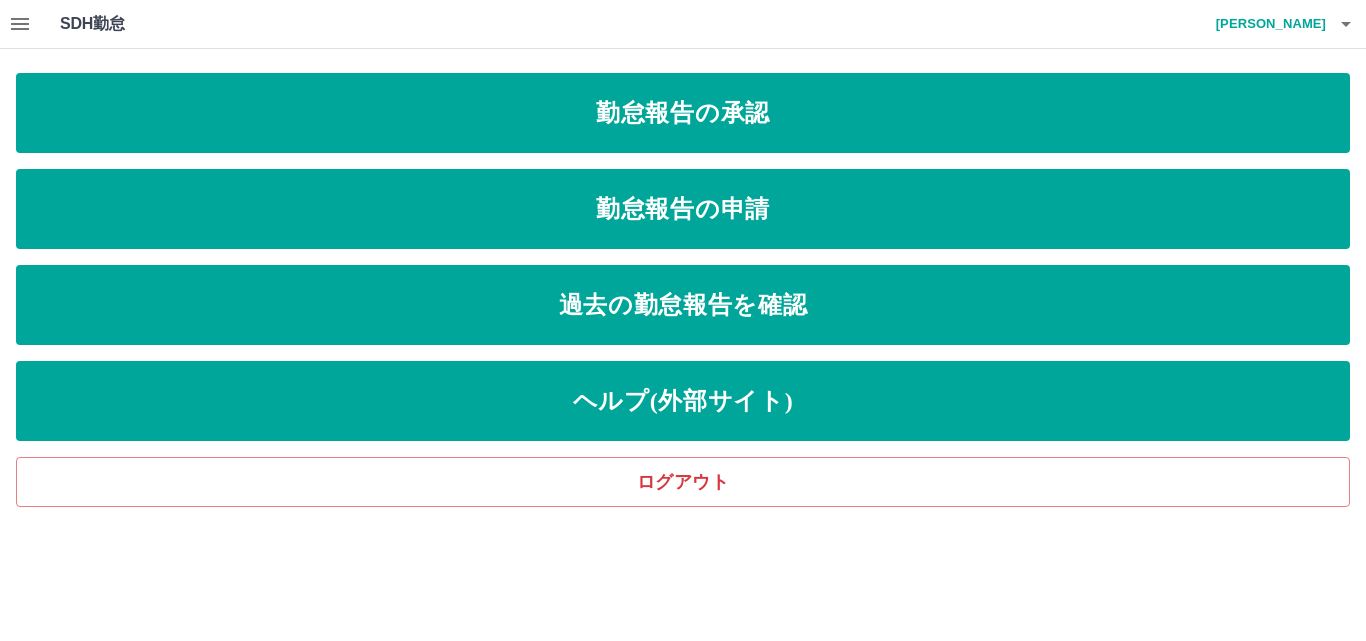 click on "SDH勤怠 [PERSON_NAME]" at bounding box center (683, 24) 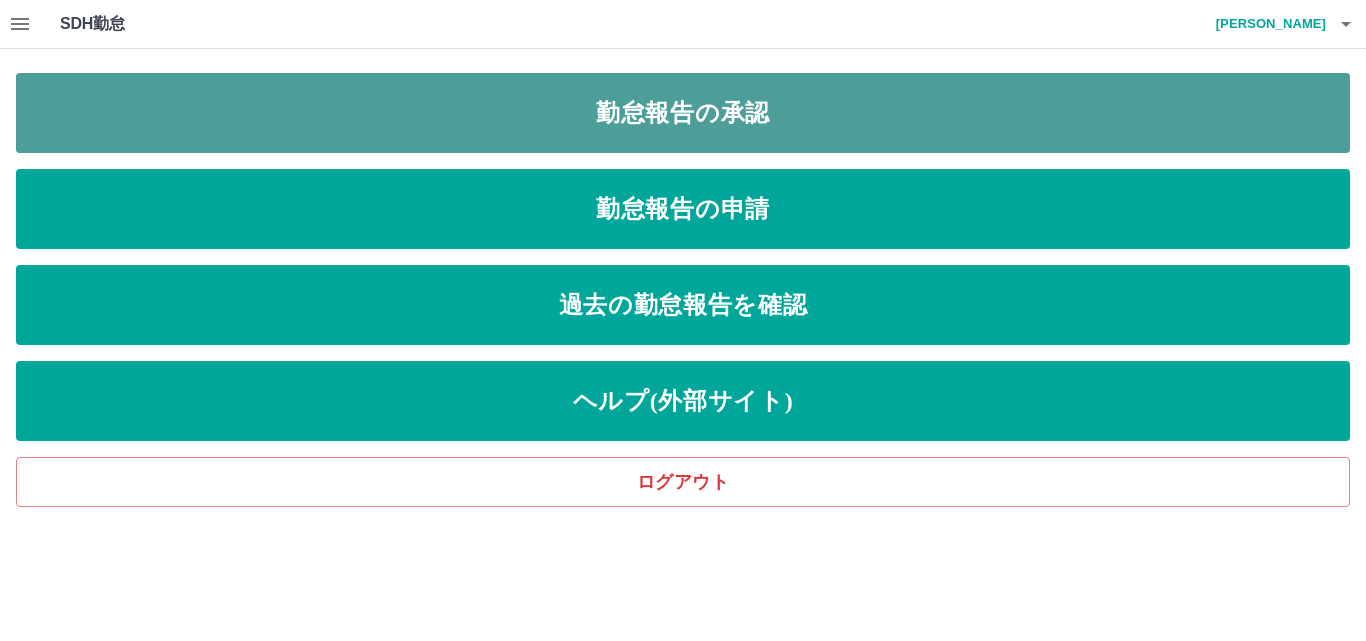 click on "勤怠報告の承認" at bounding box center (683, 113) 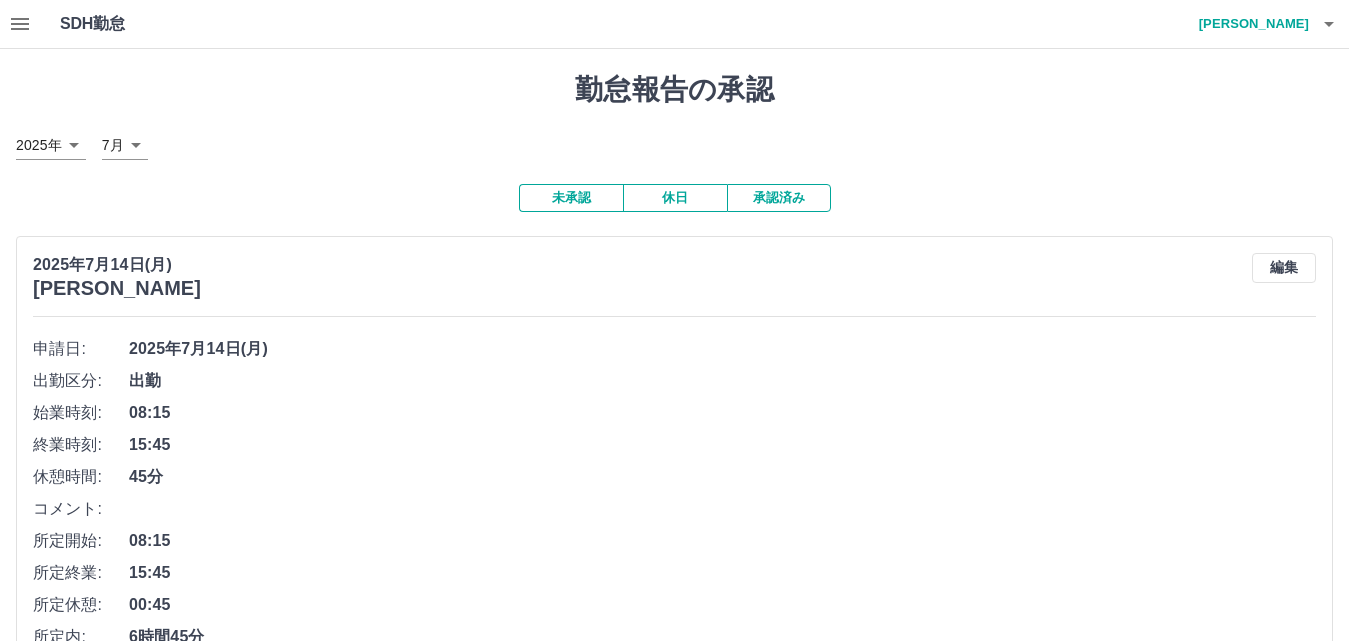 click on "勤怠報告の承認 [DATE] **** 7月 * 未承認 休日 承認済み [DATE] [PERSON_NAME] 編集 申請日: [DATE] 出勤区分: 出勤 始業時刻: 08:15 終業時刻: 15:45 休憩時間: 45分 コメント: 所定開始: 08:15 所定終業: 15:45 所定休憩: 00:45 所定内: 6時間45分 所定外: 0分 承認する [DATE] [PERSON_NAME] 編集 申請日: [DATE] 出勤区分: 出勤 始業時刻: 08:15 終業時刻: 15:45 休憩時間: 45分 コメント: [PERSON_NAME][GEOGRAPHIC_DATA]交通費なし 所定開始: 08:15 所定終業: 15:45 所定休憩: 00:45 所定内: 6時間45分 所定外: 0分 承認する [DATE] [PERSON_NAME] 編集 申請日: [DATE] 出勤区分: 出勤 始業時刻: 08:00 終業時刻: 14:00 休憩時間: 0分 コメント: 所定開始: 08:00 所定終業: 14:00 所定休憩: 00:00 所定内: 6時間0分 所定外: 0分 承認する [DATE] [PERSON_NAME] 編集 申請日: 出勤" at bounding box center (674, 7133) 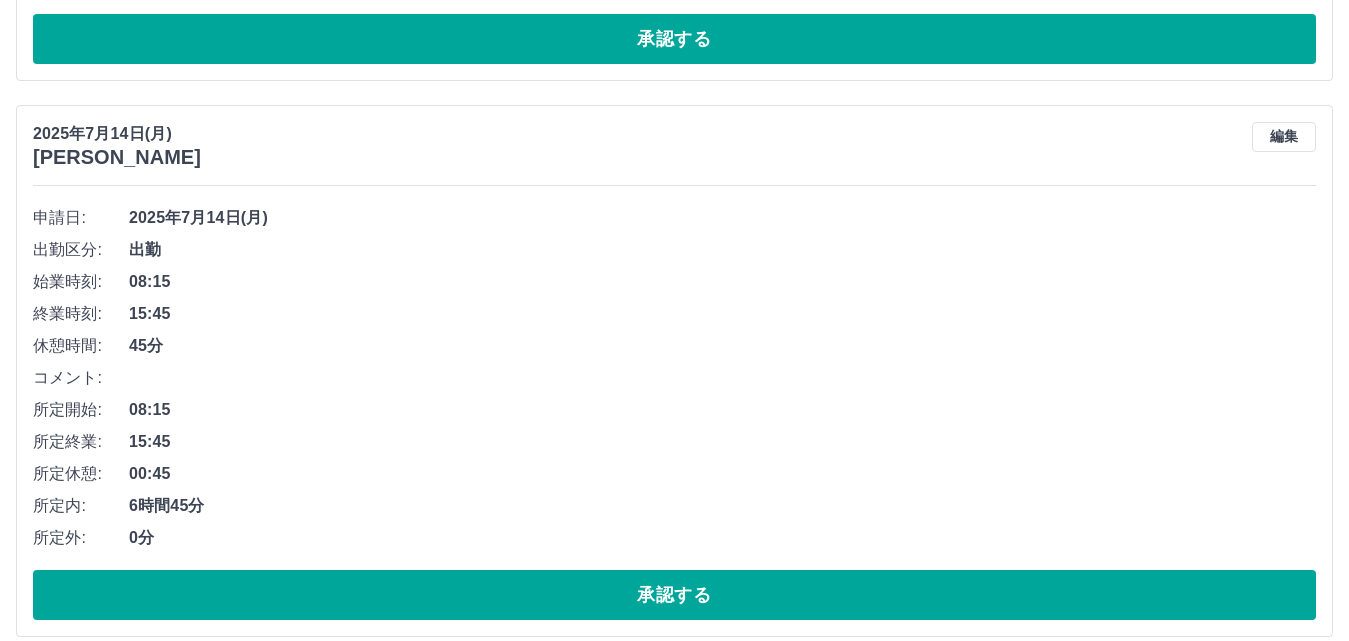 scroll, scrollTop: 1100, scrollLeft: 0, axis: vertical 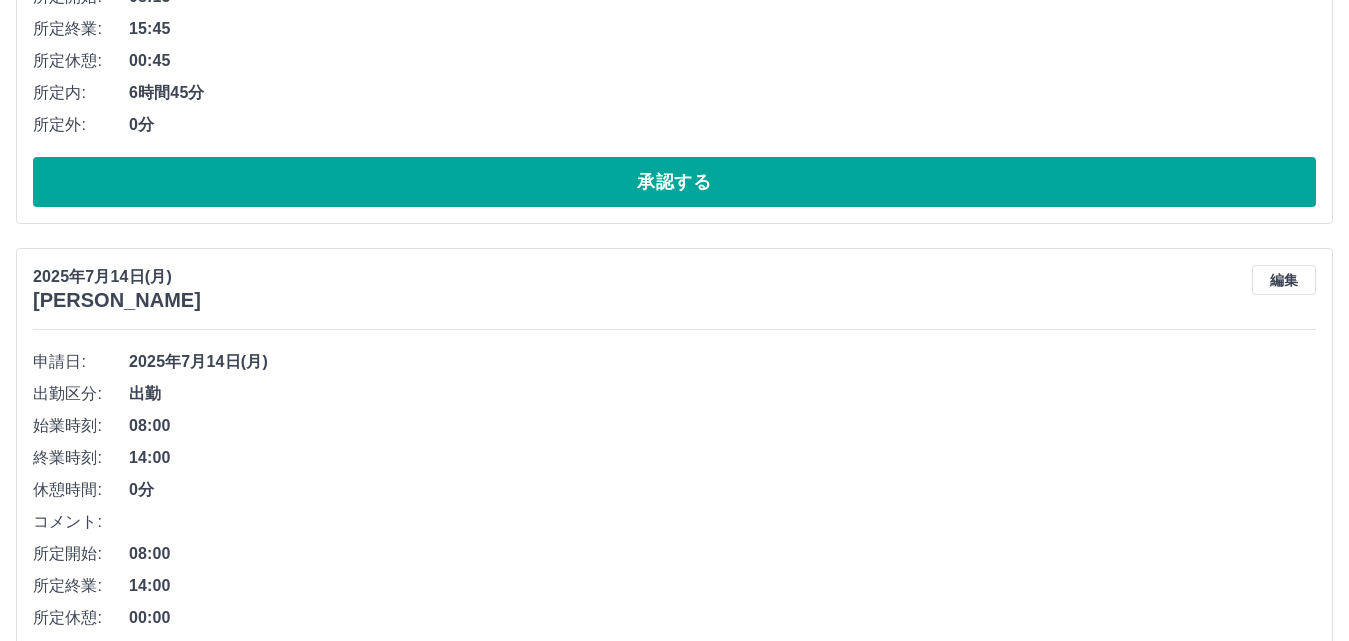 click on "14:00" at bounding box center [722, 458] 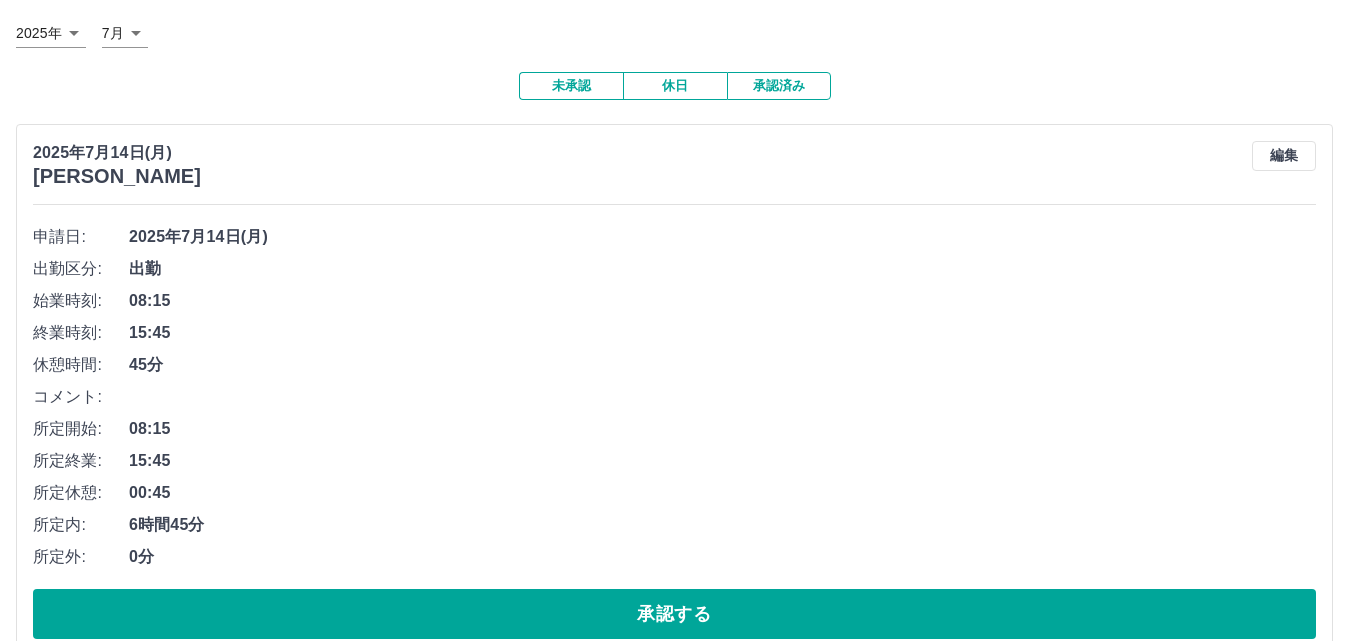 scroll, scrollTop: 0, scrollLeft: 0, axis: both 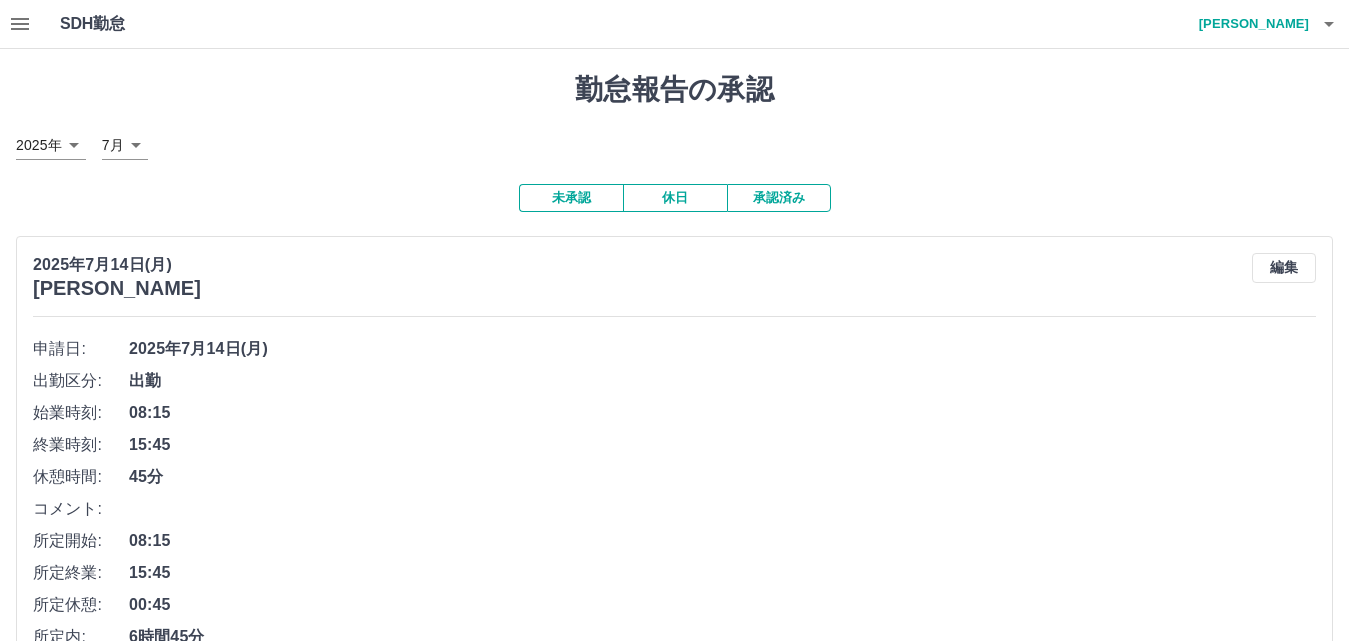 click on "勤怠報告の承認 [DATE] **** 7月 * 未承認 休日 承認済み [DATE] [PERSON_NAME] 編集 申請日: [DATE] 出勤区分: 出勤 始業時刻: 08:15 終業時刻: 15:45 休憩時間: 45分 コメント: 所定開始: 08:15 所定終業: 15:45 所定休憩: 00:45 所定内: 6時間45分 所定外: 0分 承認する [DATE] [PERSON_NAME] 編集 申請日: [DATE] 出勤区分: 出勤 始業時刻: 08:15 終業時刻: 15:45 休憩時間: 45分 コメント: [PERSON_NAME][GEOGRAPHIC_DATA]交通費なし 所定開始: 08:15 所定終業: 15:45 所定休憩: 00:45 所定内: 6時間45分 所定外: 0分 承認する [DATE] [PERSON_NAME] 編集 申請日: [DATE] 出勤区分: 出勤 始業時刻: 08:00 終業時刻: 14:00 休憩時間: 0分 コメント: 所定開始: 08:00 所定終業: 14:00 所定休憩: 00:00 所定内: 6時間0分 所定外: 0分 承認する [DATE] [PERSON_NAME] 編集 申請日: 出勤" at bounding box center (674, 7133) 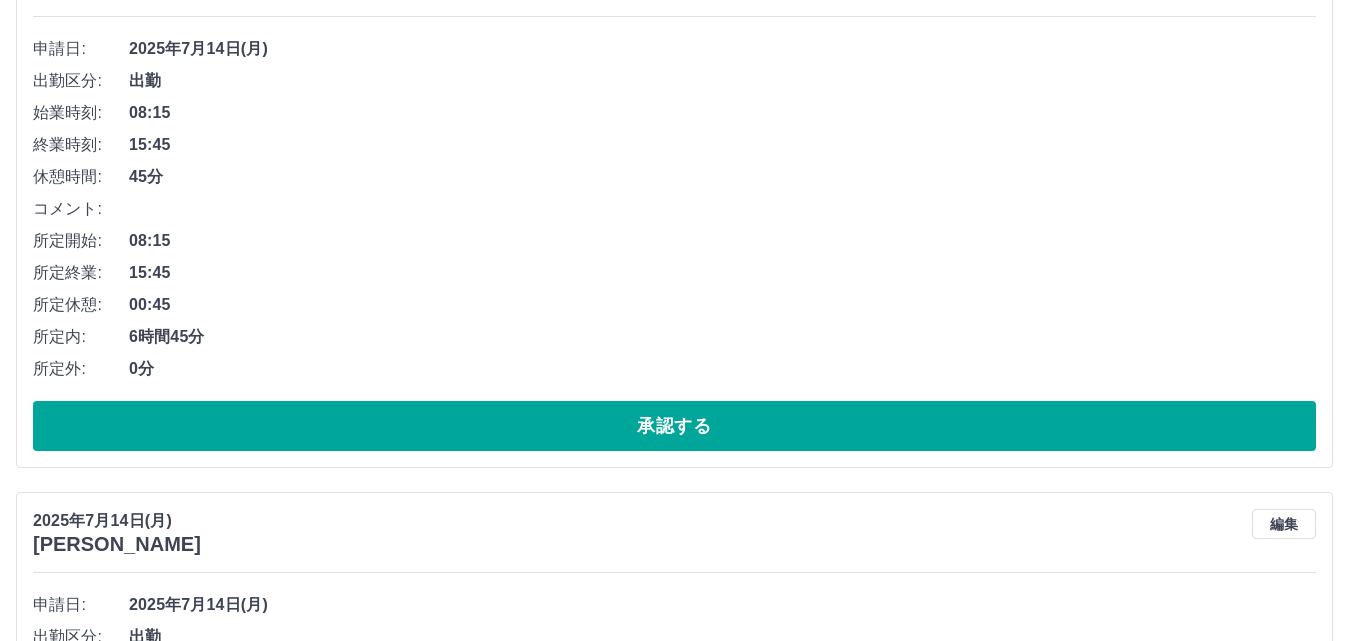 scroll, scrollTop: 0, scrollLeft: 0, axis: both 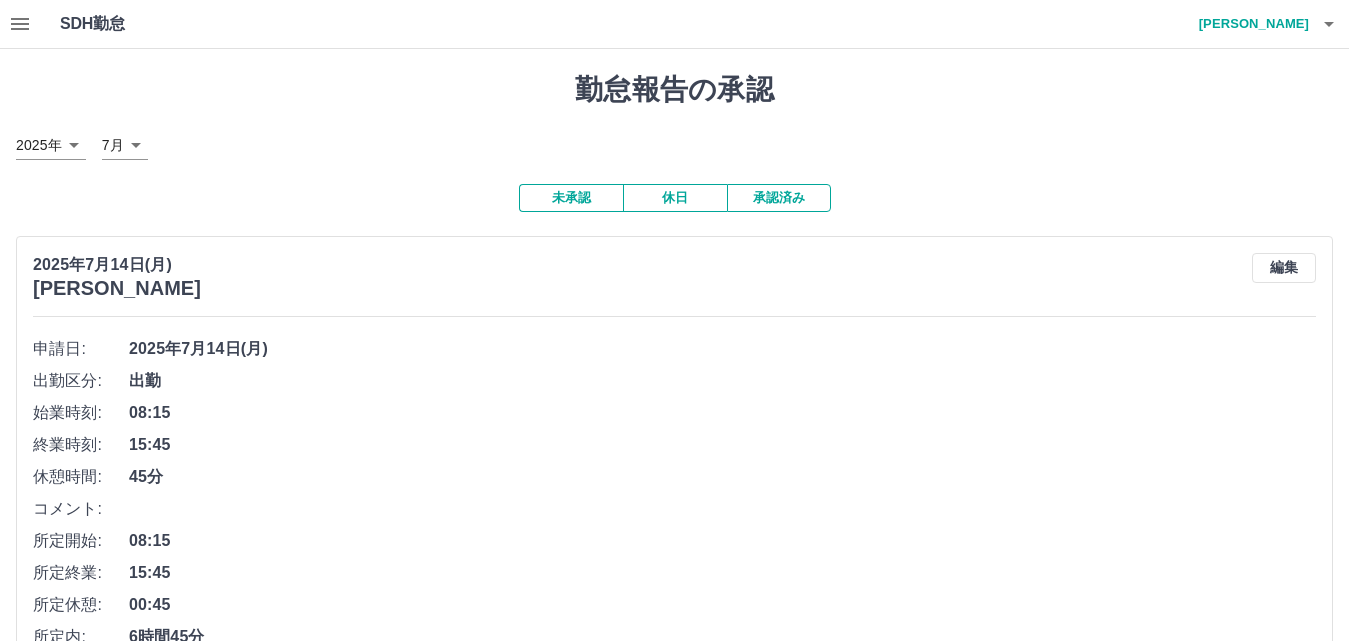 click on "未承認 休日 承認済み [DATE] [PERSON_NAME] 編集 申請日: [DATE] 出勤区分: 出勤 始業時刻: 08:15 終業時刻: 15:45 休憩時間: 45分 コメント: 所定開始: 08:15 所定終業: 15:45 所定休憩: 00:45 所定内: 6時間45分 所定外: 0分 承認する [DATE] [PERSON_NAME] 編集 申請日: [DATE] 出勤区分: 出勤 始業時刻: 08:15 終業時刻: 15:45 休憩時間: 45分 コメント: [PERSON_NAME]小学校交通費なし 所定開始: 08:15 所定終業: 15:45 所定休憩: 00:45 所定内: 6時間45分 所定外: 0分 承認する [DATE] [PERSON_NAME] 編集 申請日: [DATE] 出勤区分: 出勤 始業時刻: 08:00 終業時刻: 14:00 休憩時間: 0分 コメント: 所定開始: 08:00 所定終業: 14:00 所定休憩: 00:00 所定内: 6時間0分 所定外: 0分 承認する [DATE] [PERSON_NAME] 編集 申請日: [DATE] 出勤区分: 出勤 08:15" at bounding box center [674, 7189] 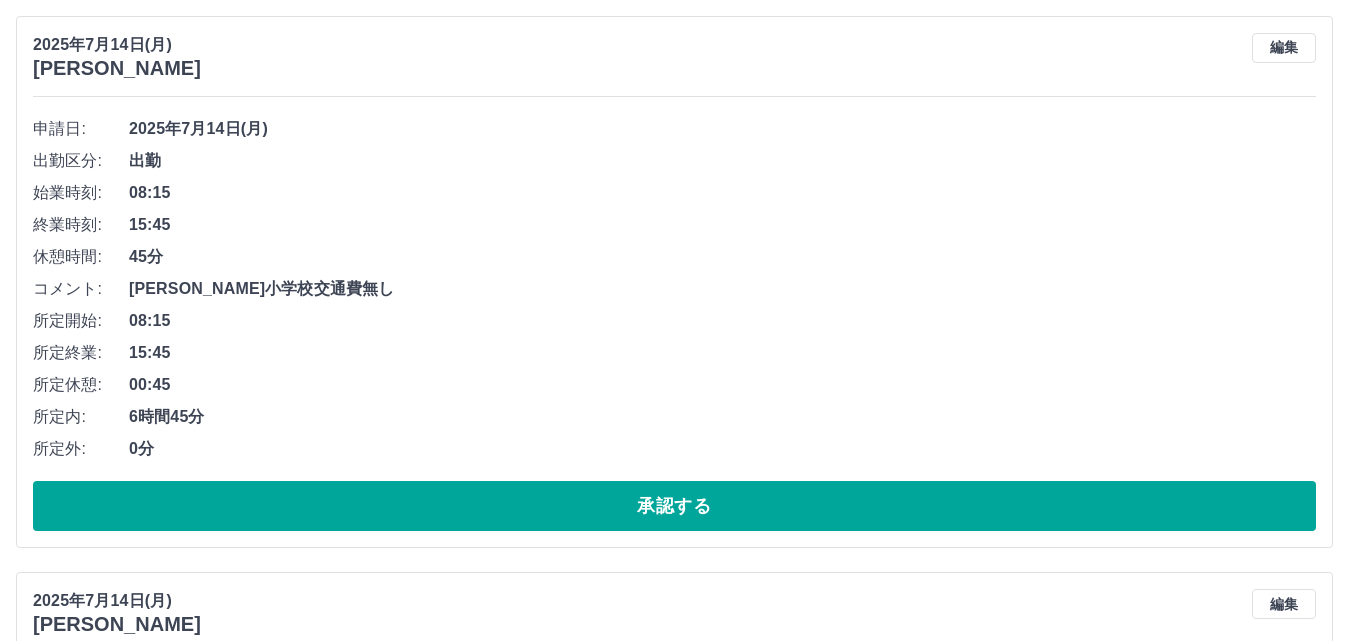 scroll, scrollTop: 5300, scrollLeft: 0, axis: vertical 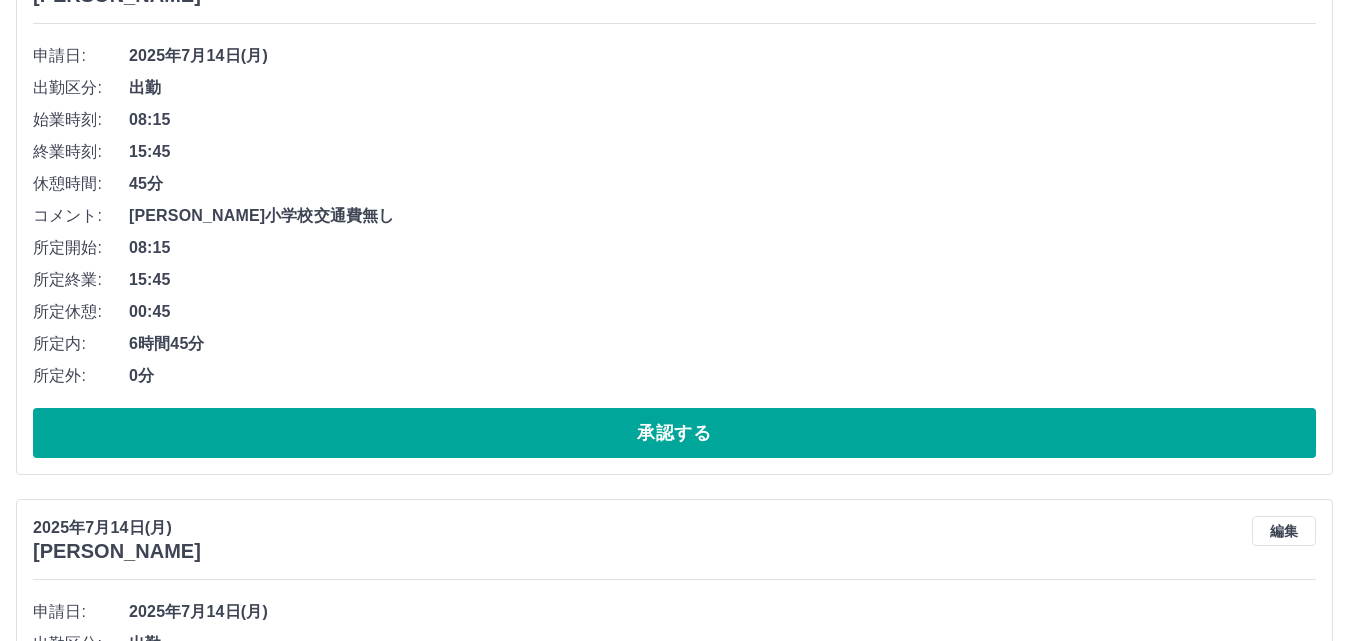 click on "コメント: [PERSON_NAME]小学校交通費無し" at bounding box center [674, 216] 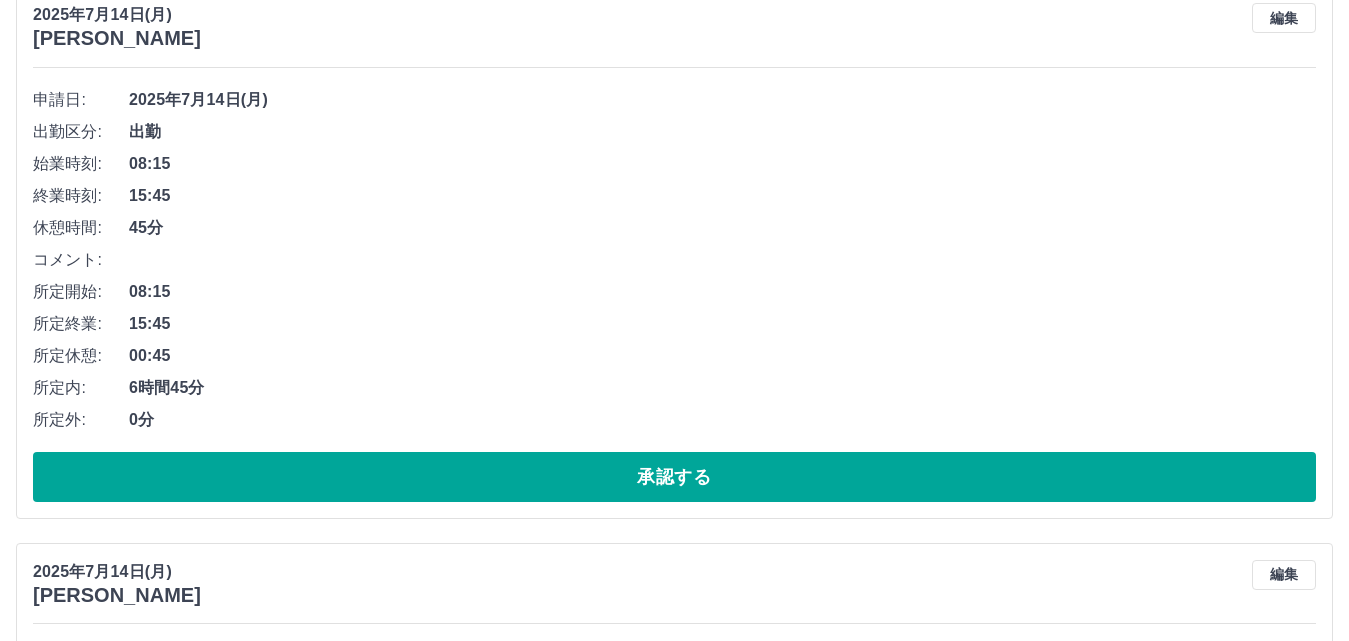 scroll, scrollTop: 4600, scrollLeft: 0, axis: vertical 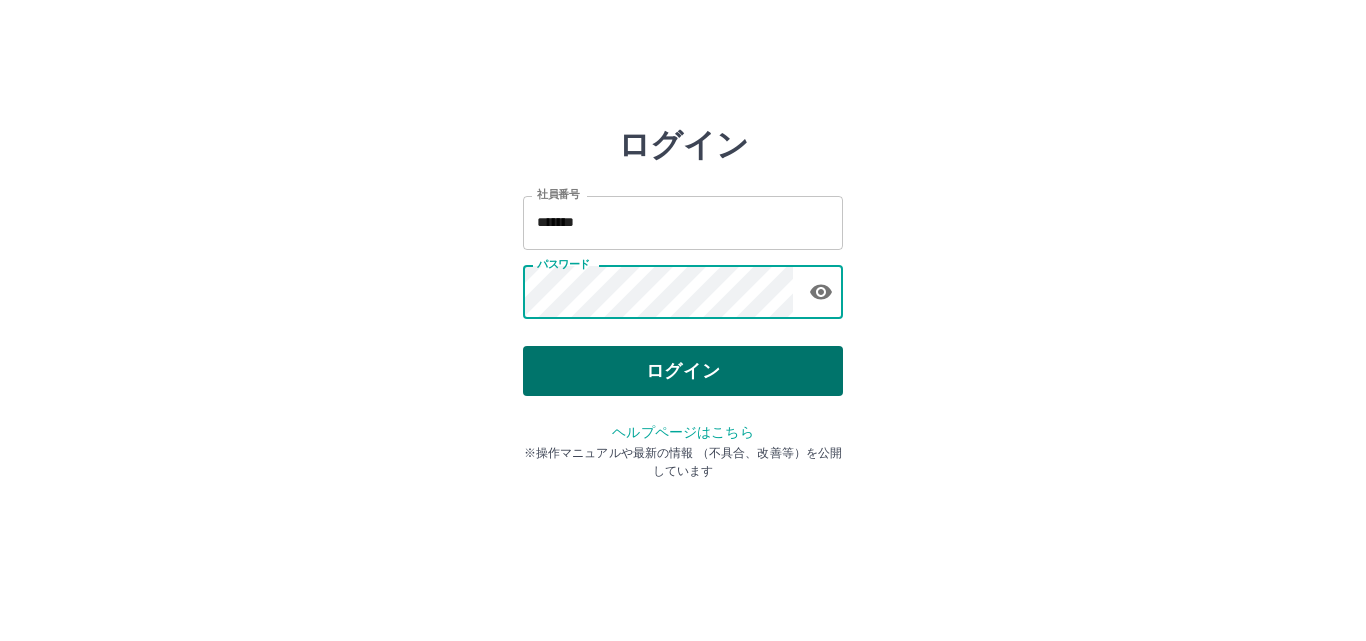 click on "ログイン" at bounding box center (683, 371) 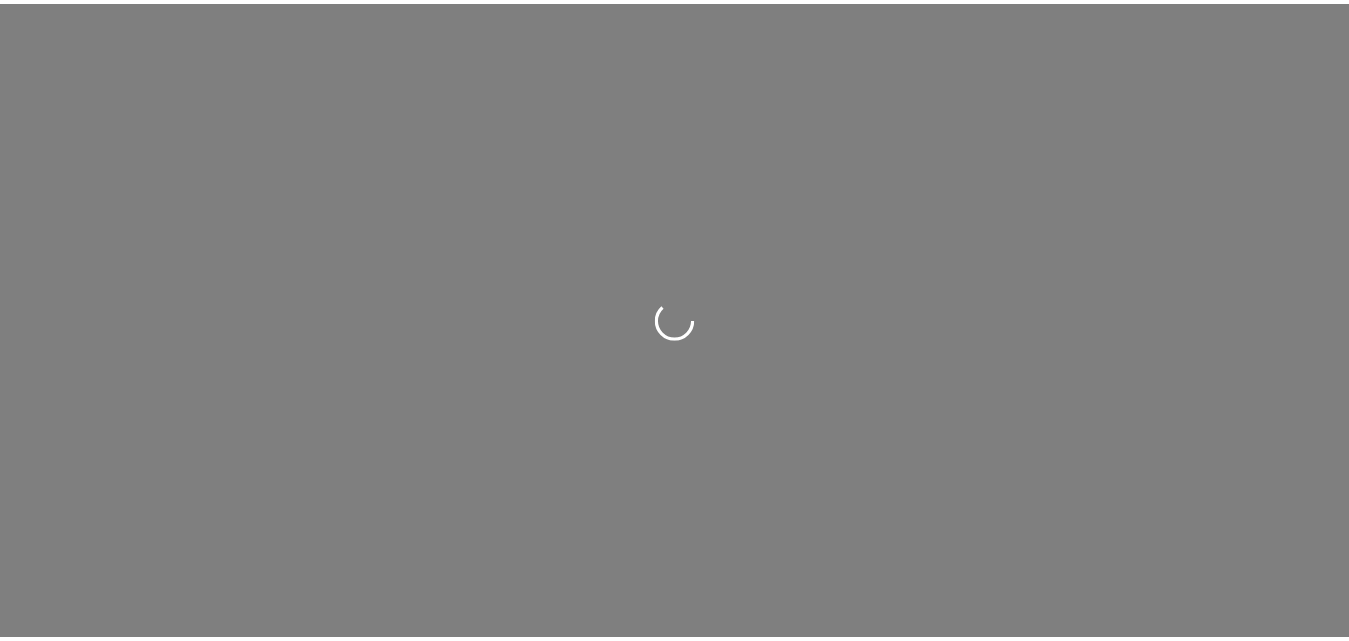 scroll, scrollTop: 0, scrollLeft: 0, axis: both 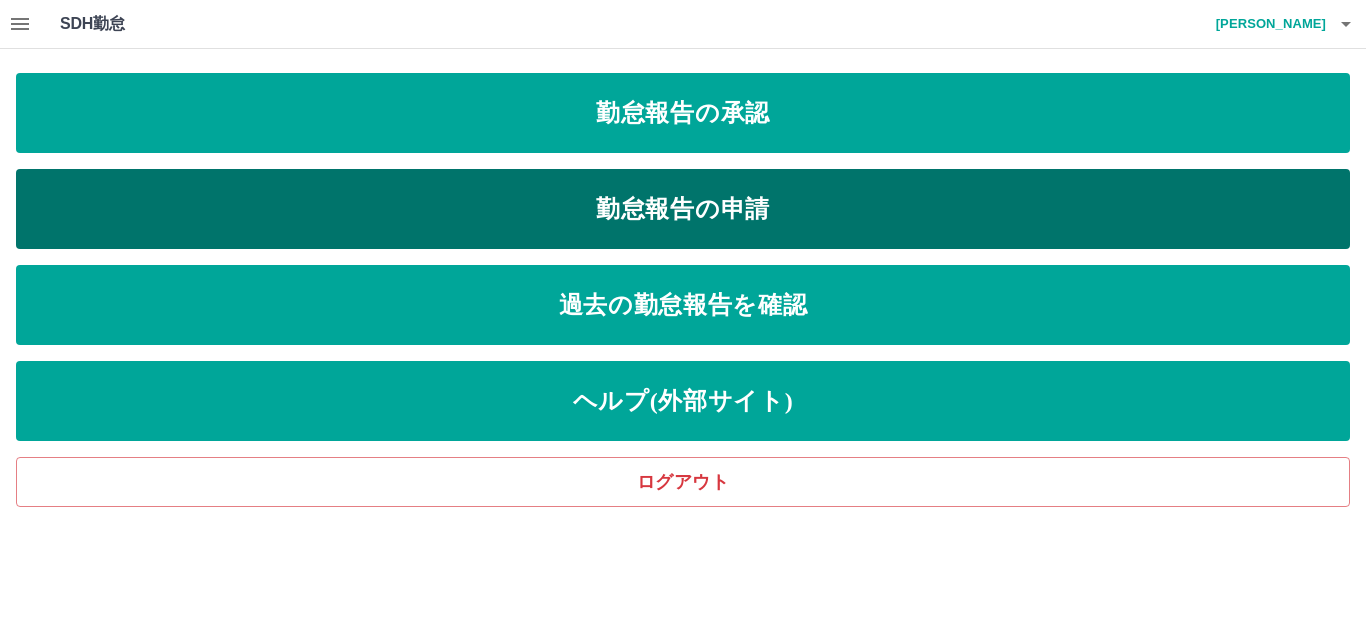 click on "勤怠報告の申請" at bounding box center [683, 209] 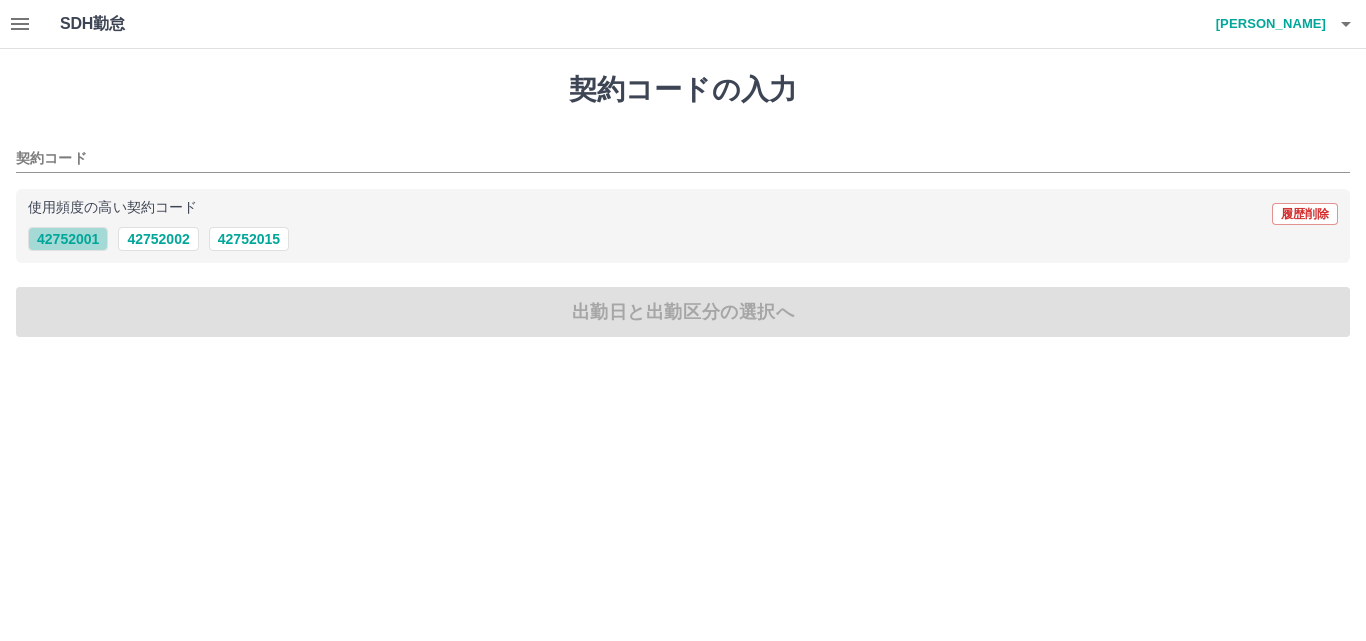 click on "42752001" at bounding box center [68, 239] 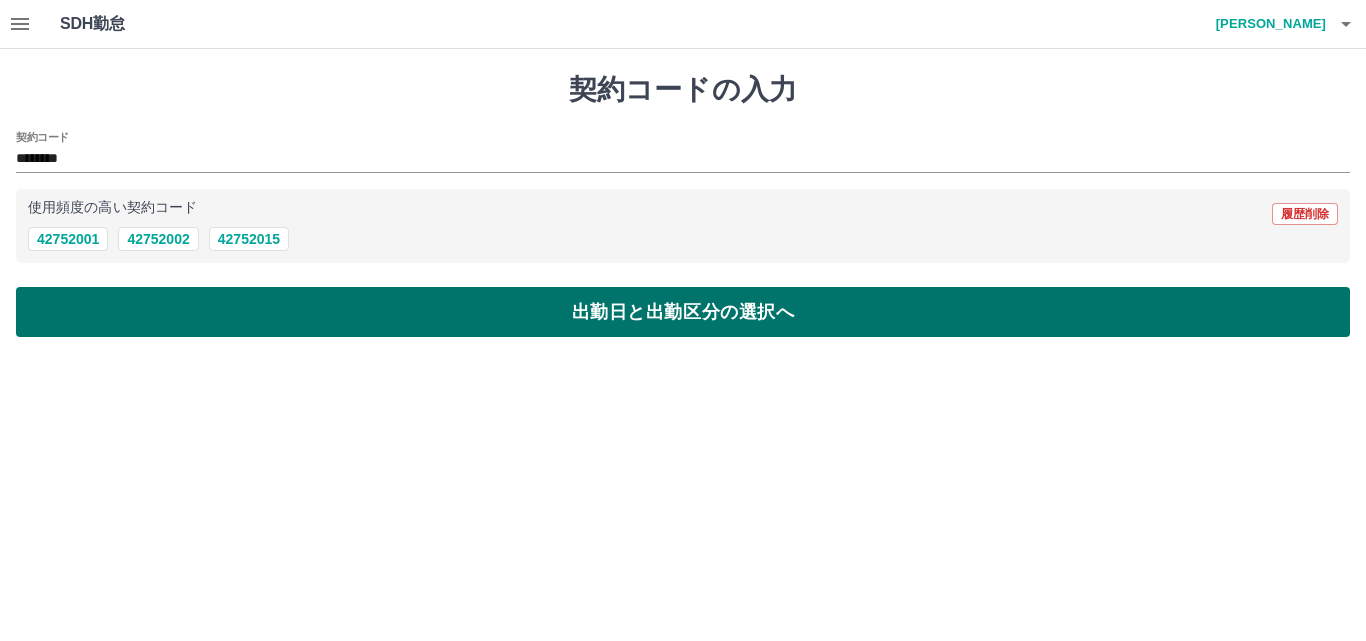 click on "出勤日と出勤区分の選択へ" at bounding box center (683, 312) 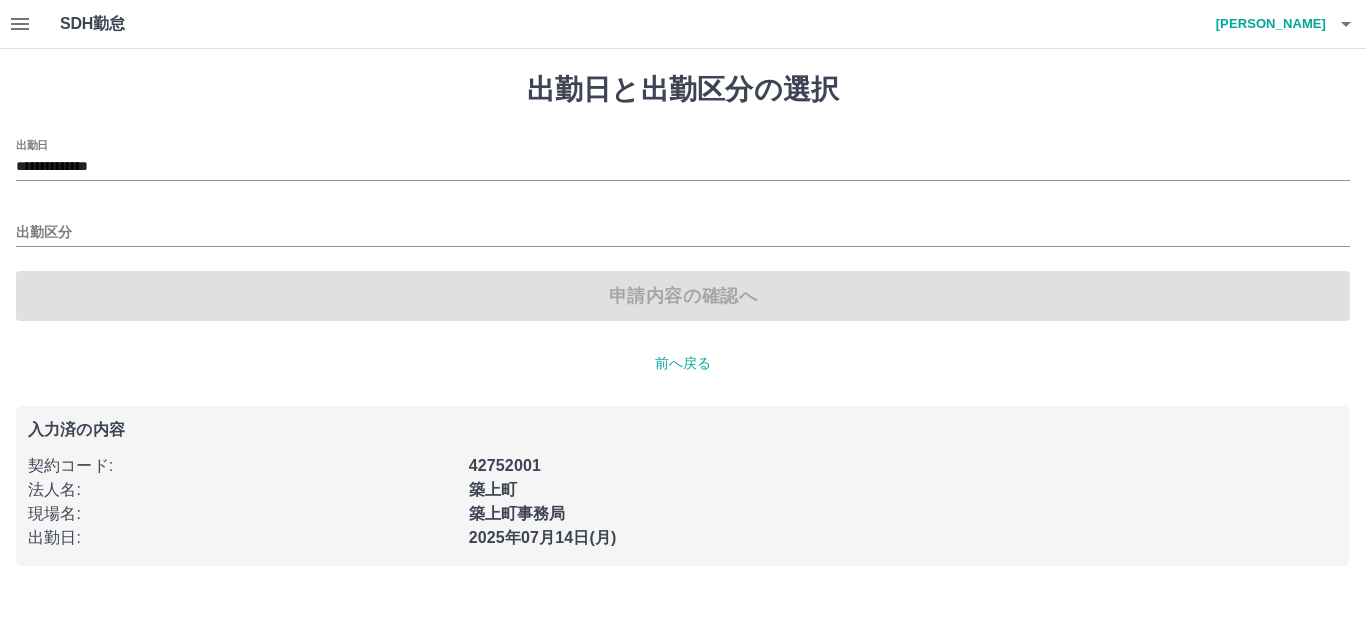 click on "**********" at bounding box center [683, 319] 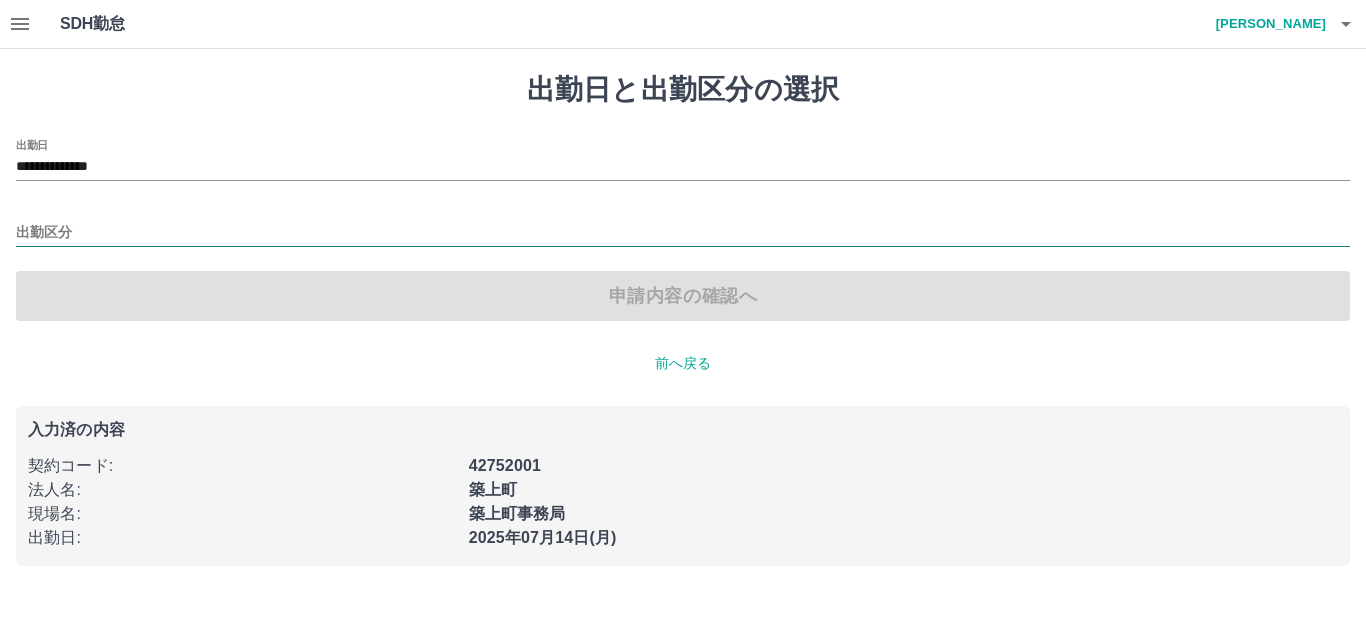 click on "出勤区分" at bounding box center (683, 233) 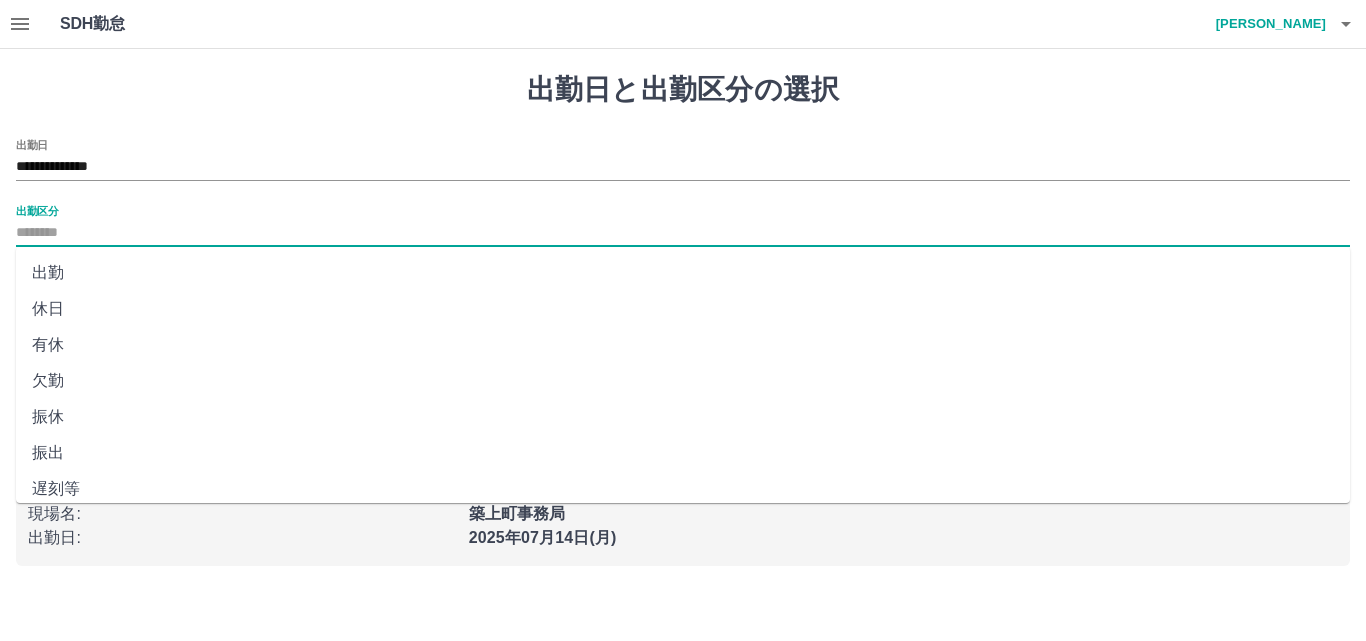 click on "出勤" at bounding box center (683, 273) 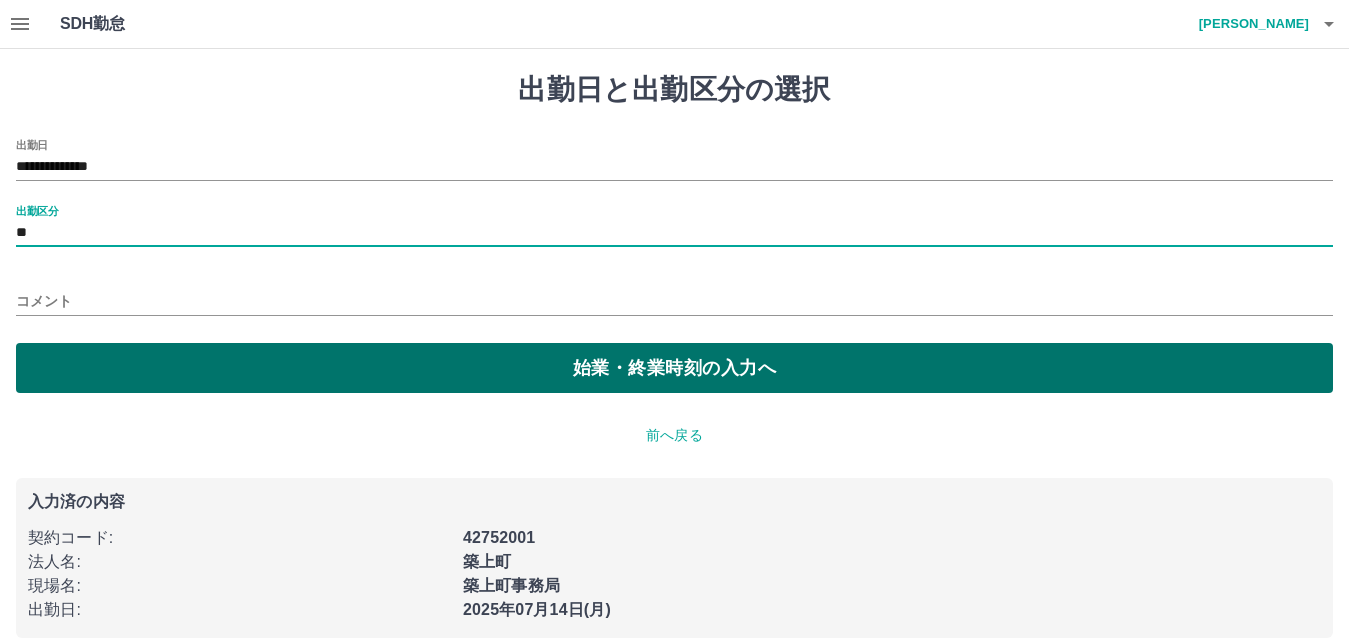 click on "始業・終業時刻の入力へ" at bounding box center (674, 368) 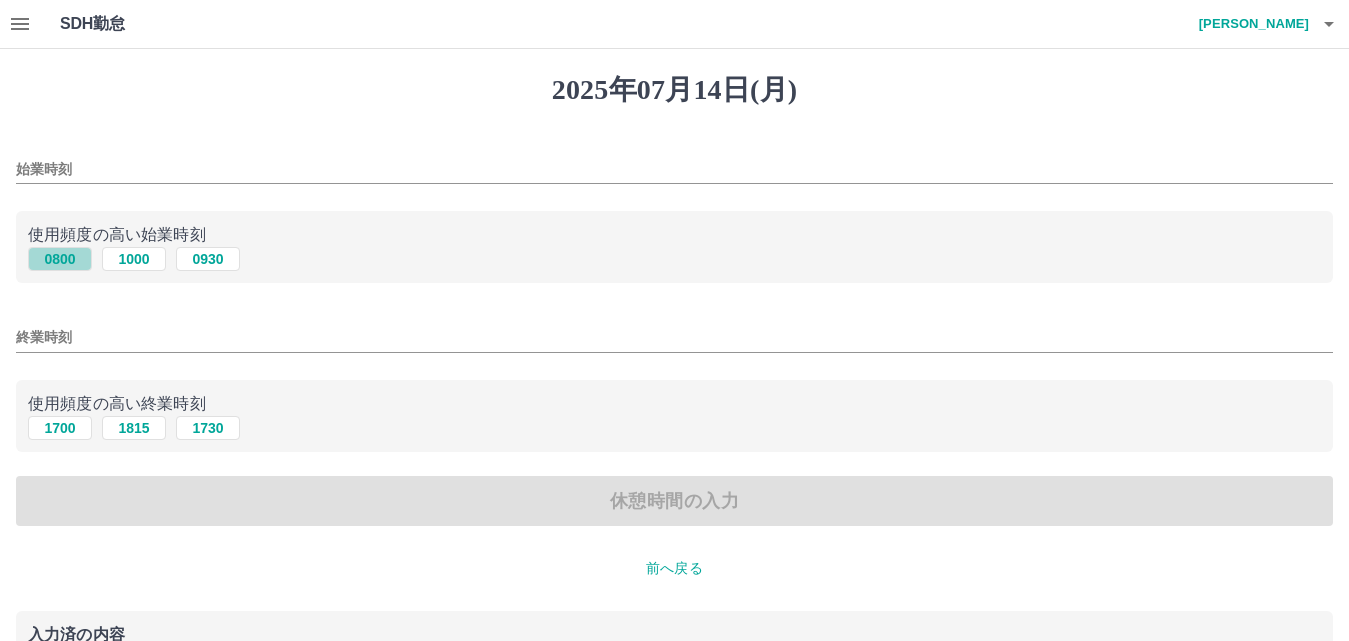 click on "0800" at bounding box center (60, 259) 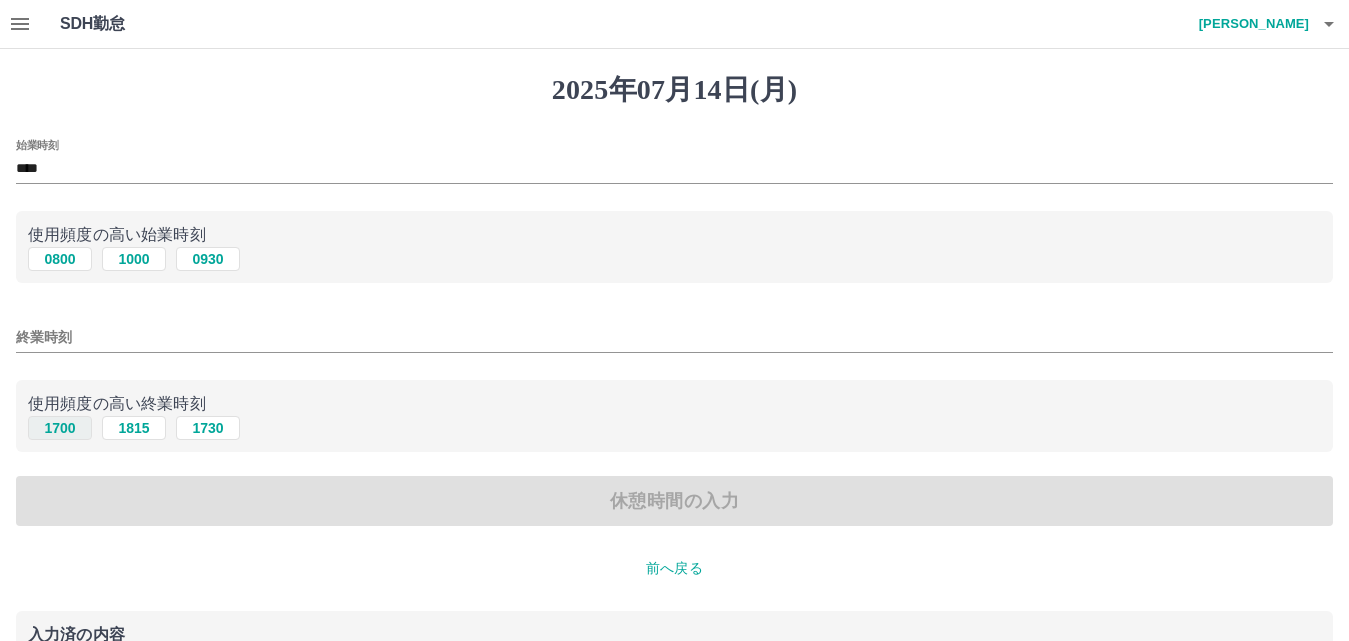 click on "1700" at bounding box center (60, 428) 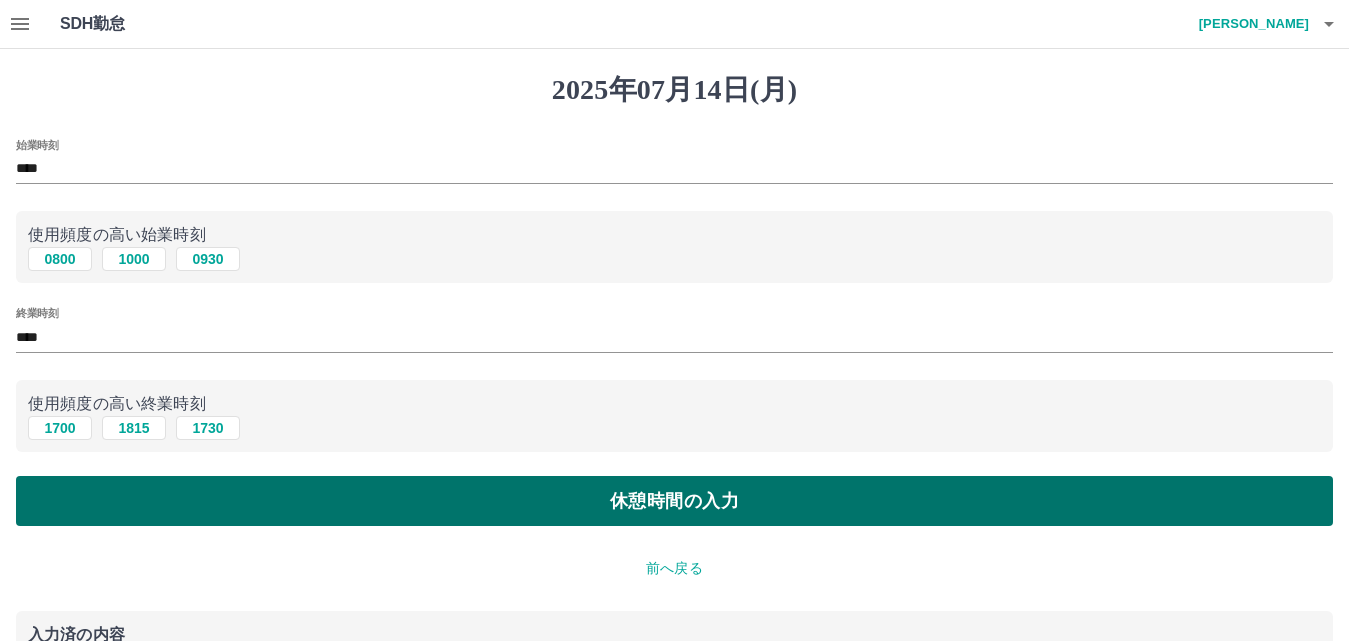 click on "休憩時間の入力" at bounding box center (674, 501) 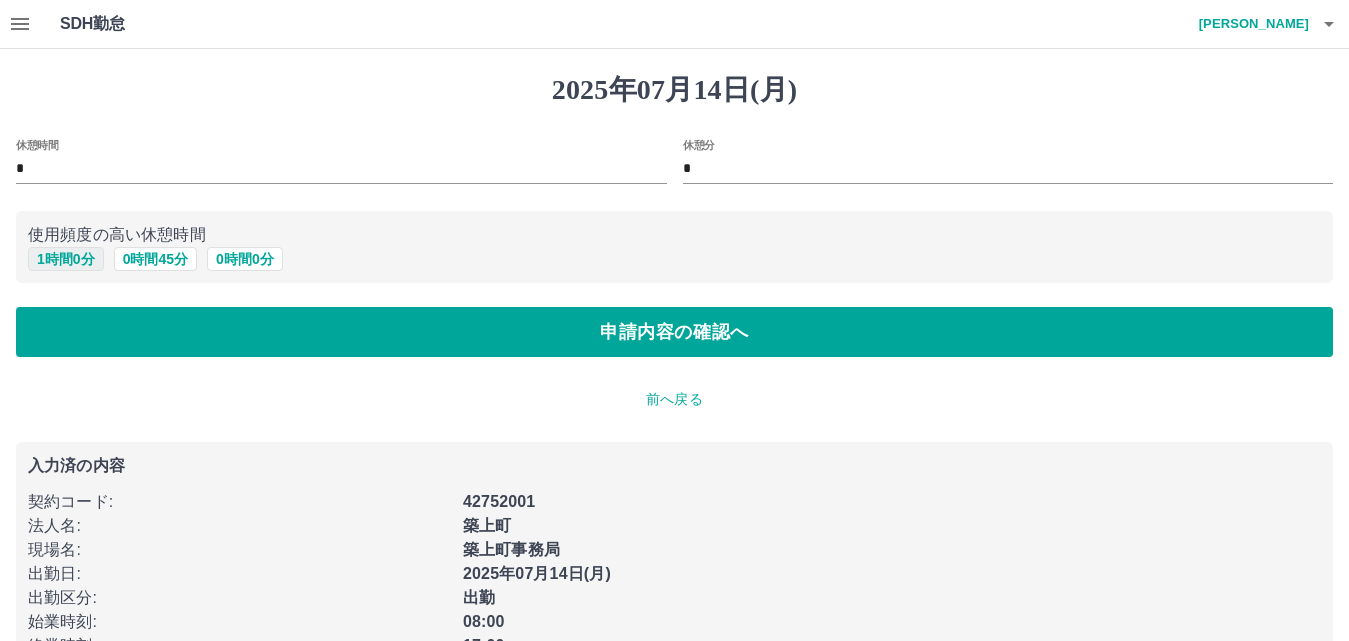 click on "1 時間 0 分" at bounding box center [66, 259] 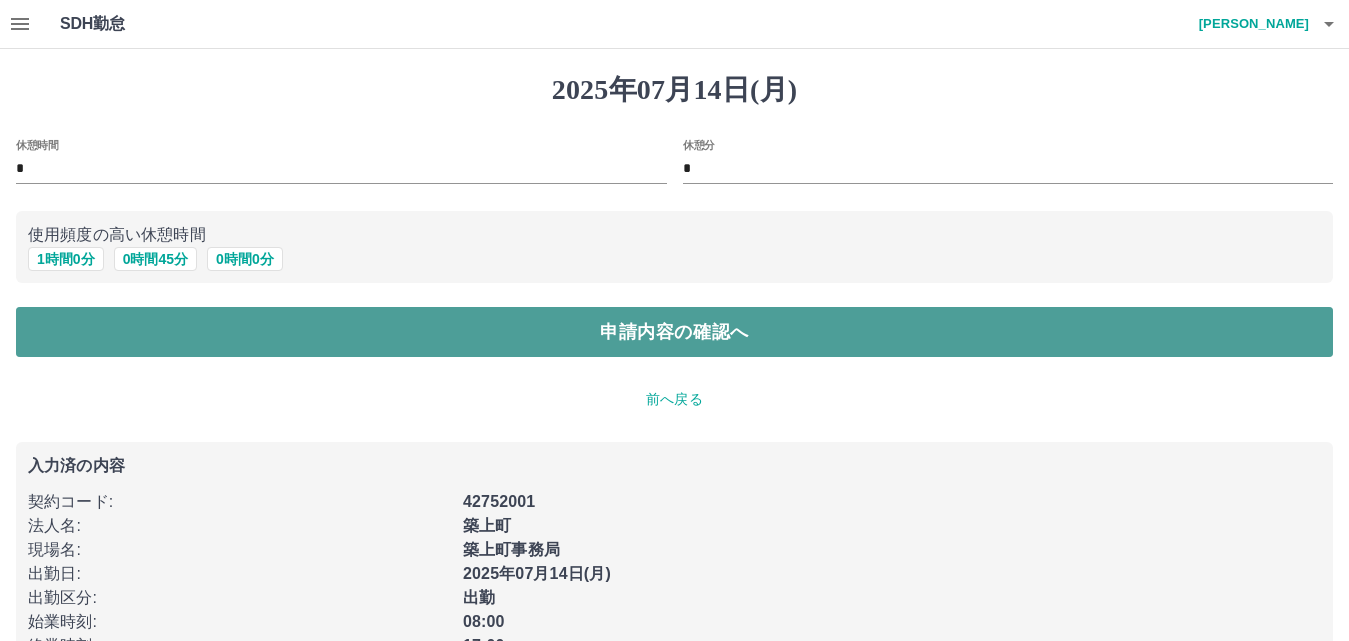 click on "申請内容の確認へ" at bounding box center [674, 332] 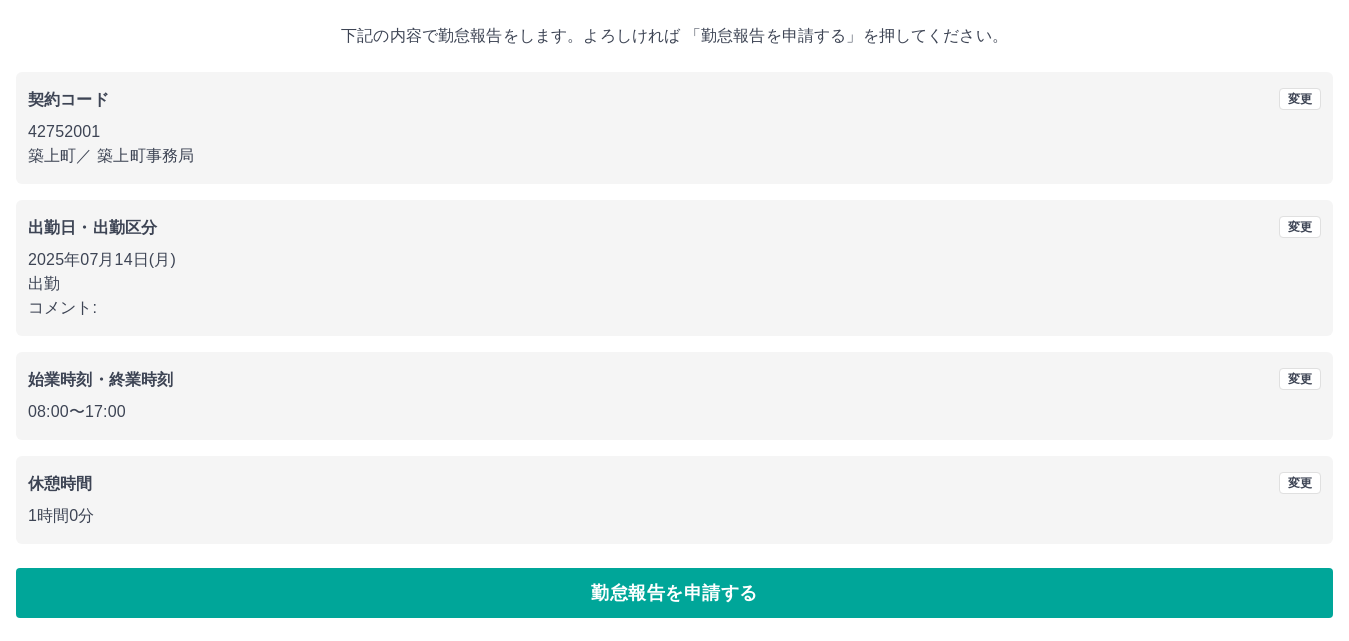 scroll, scrollTop: 108, scrollLeft: 0, axis: vertical 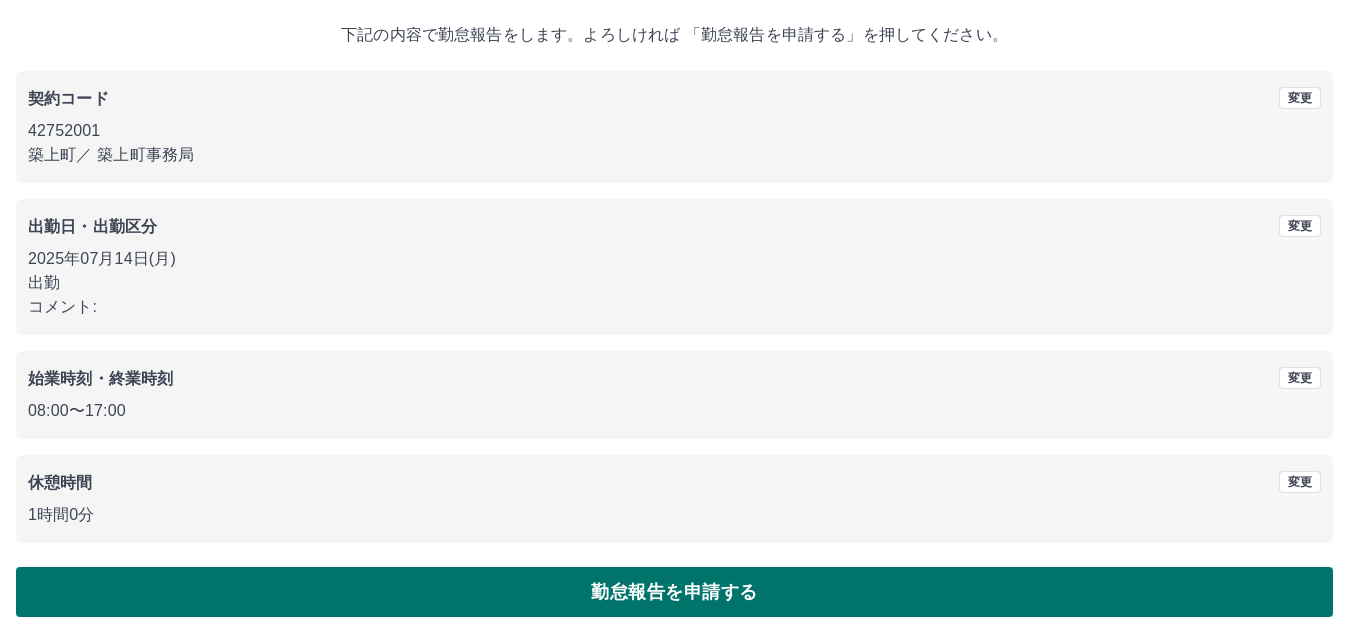 click on "勤怠報告を申請する" at bounding box center (674, 592) 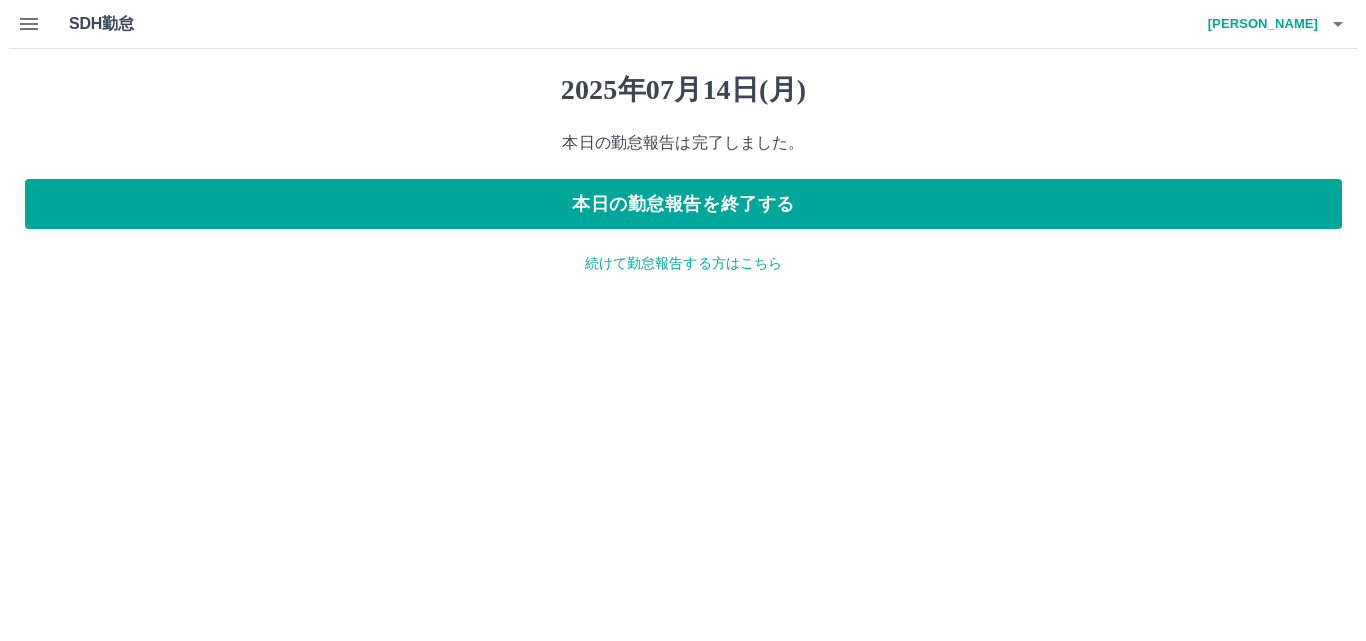 scroll, scrollTop: 0, scrollLeft: 0, axis: both 